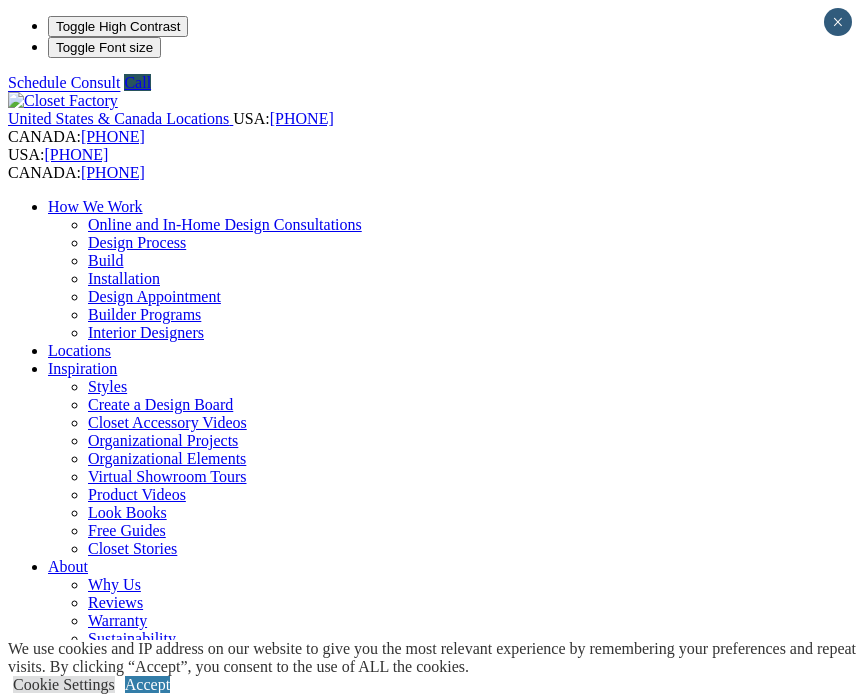 scroll, scrollTop: 0, scrollLeft: 0, axis: both 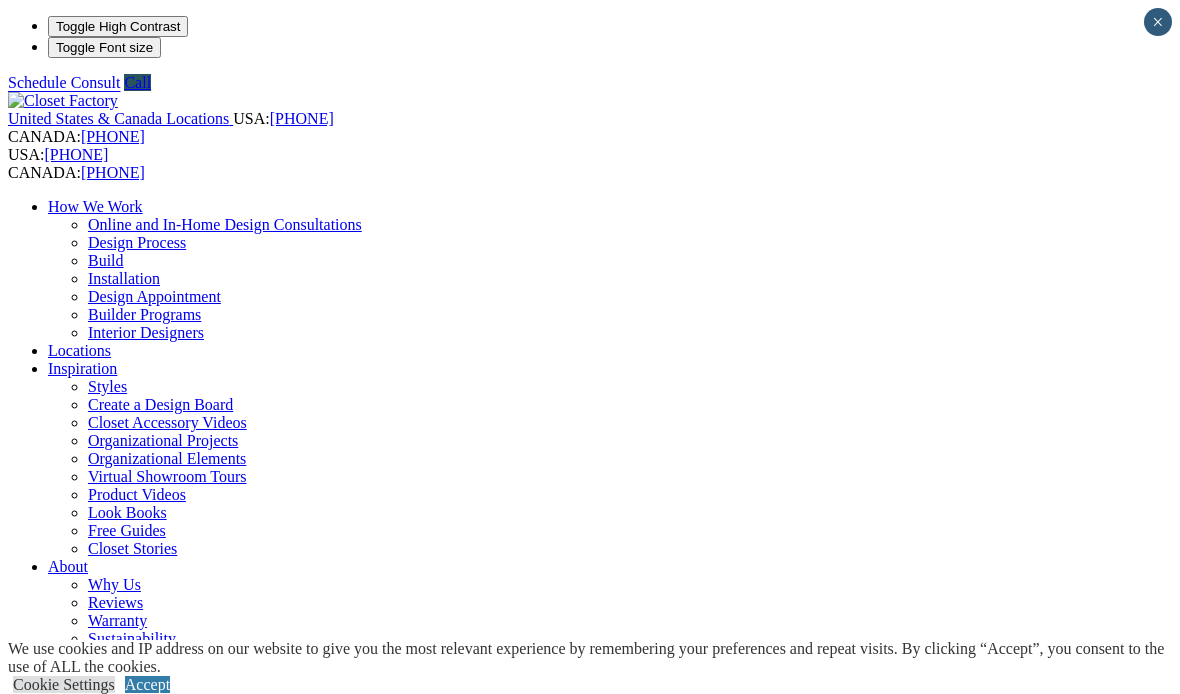 click on "Kid Spaces" at bounding box center [124, 1300] 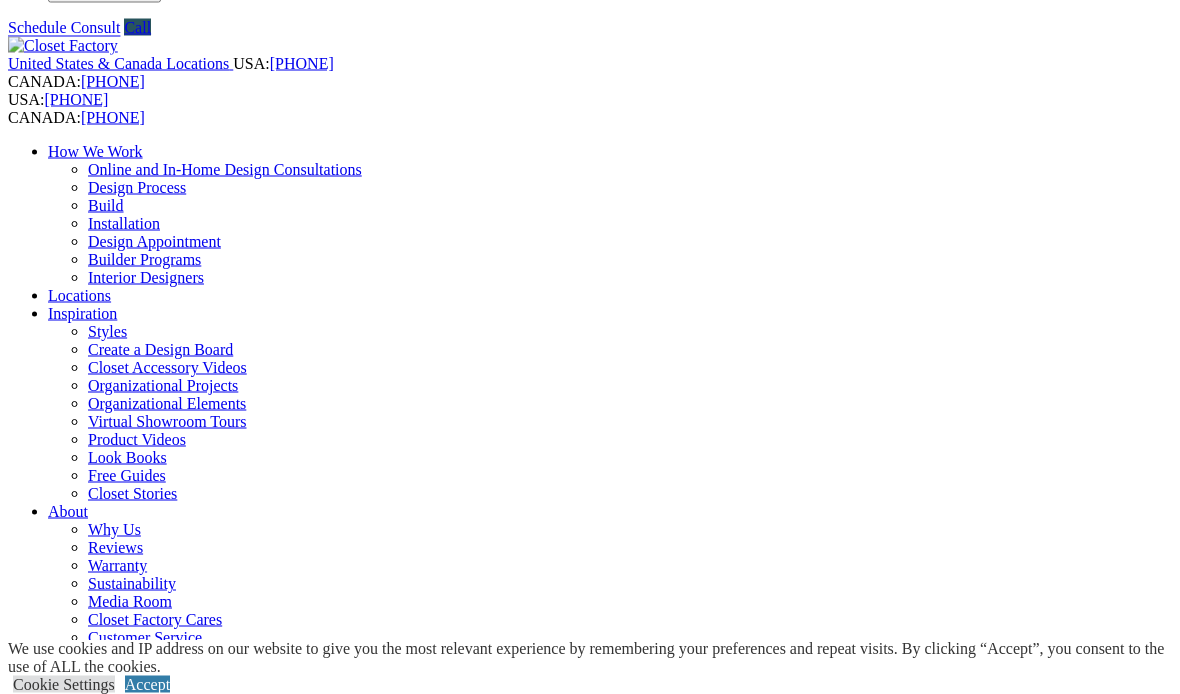 scroll, scrollTop: 56, scrollLeft: 0, axis: vertical 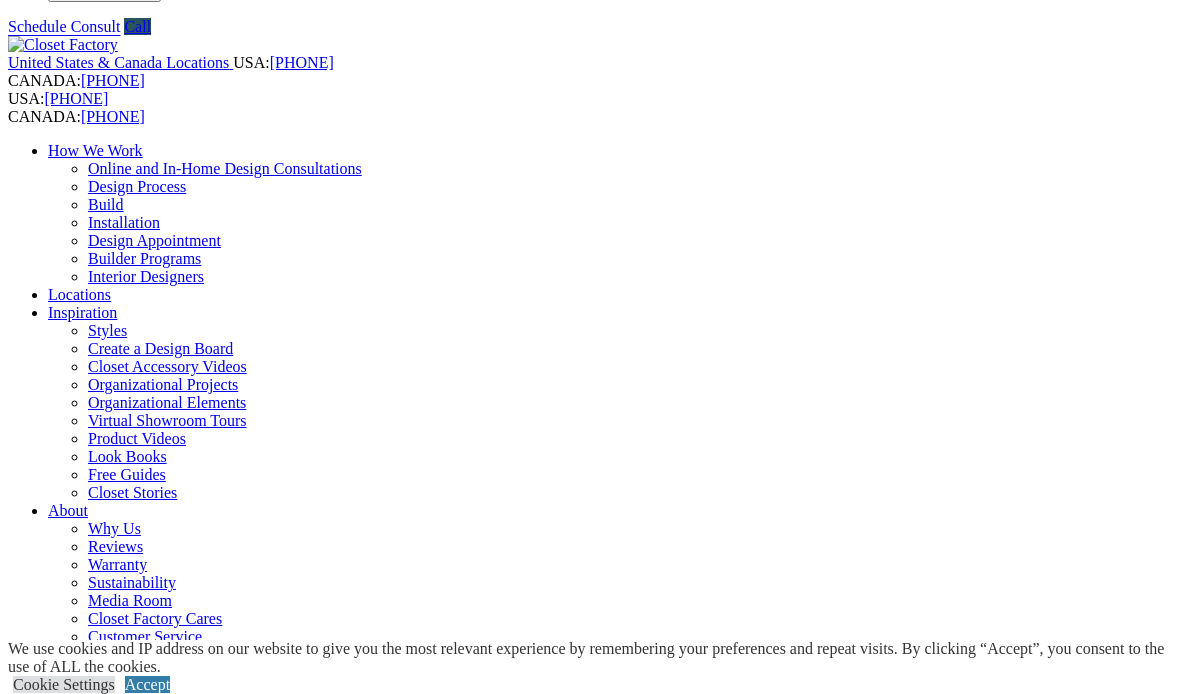 click at bounding box center [164, 1296] 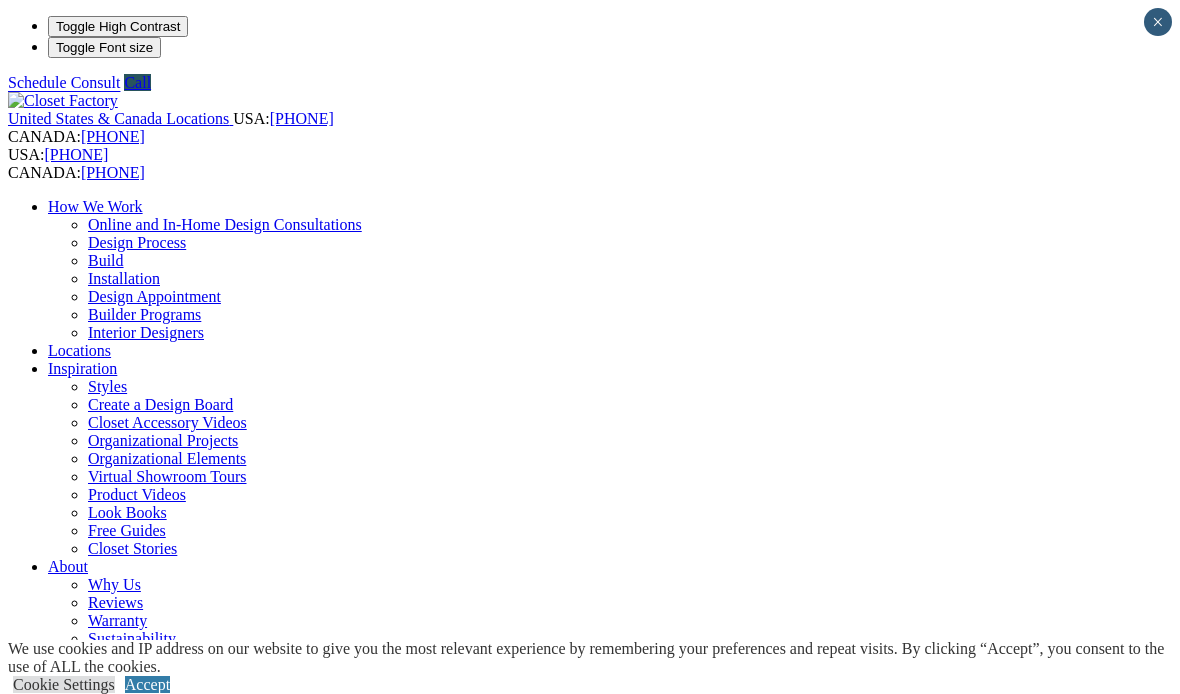 scroll, scrollTop: 0, scrollLeft: 0, axis: both 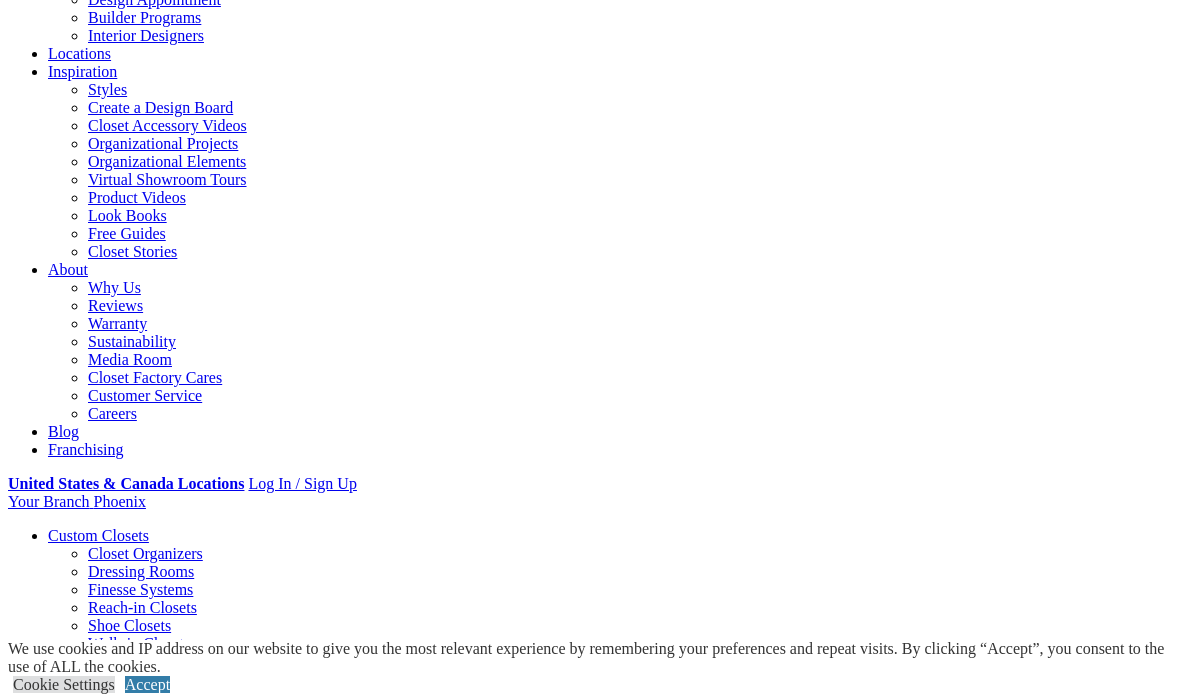 click on "Gallery" at bounding box center [111, 1743] 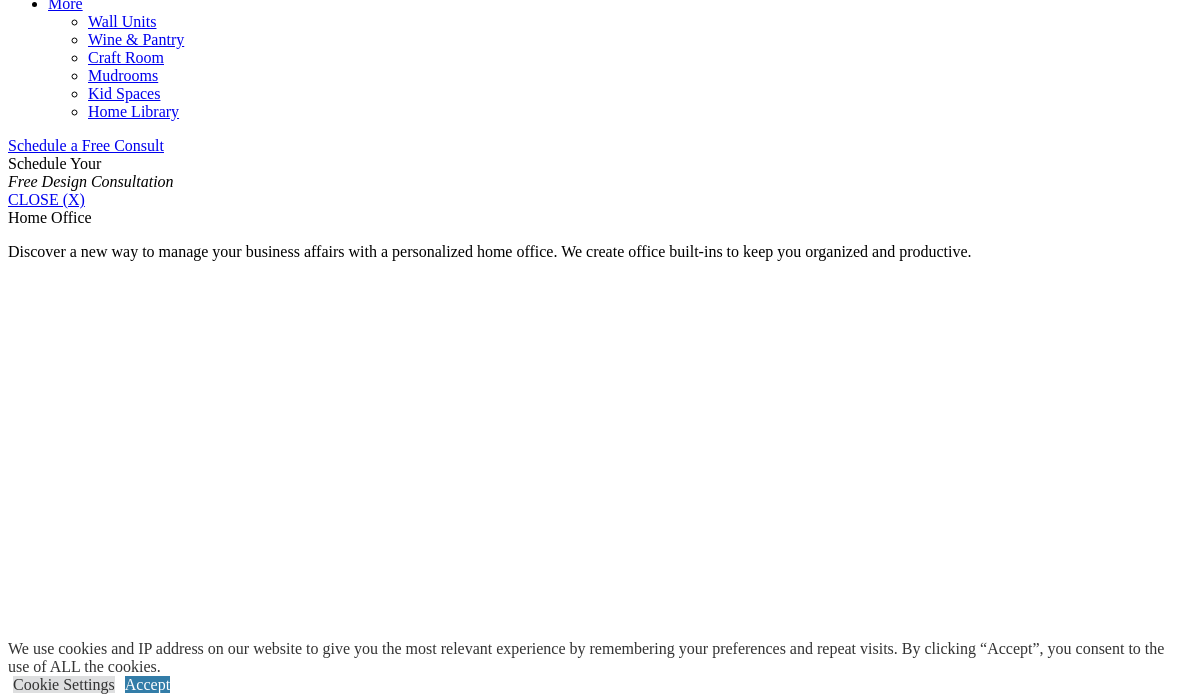 scroll, scrollTop: 1238, scrollLeft: 0, axis: vertical 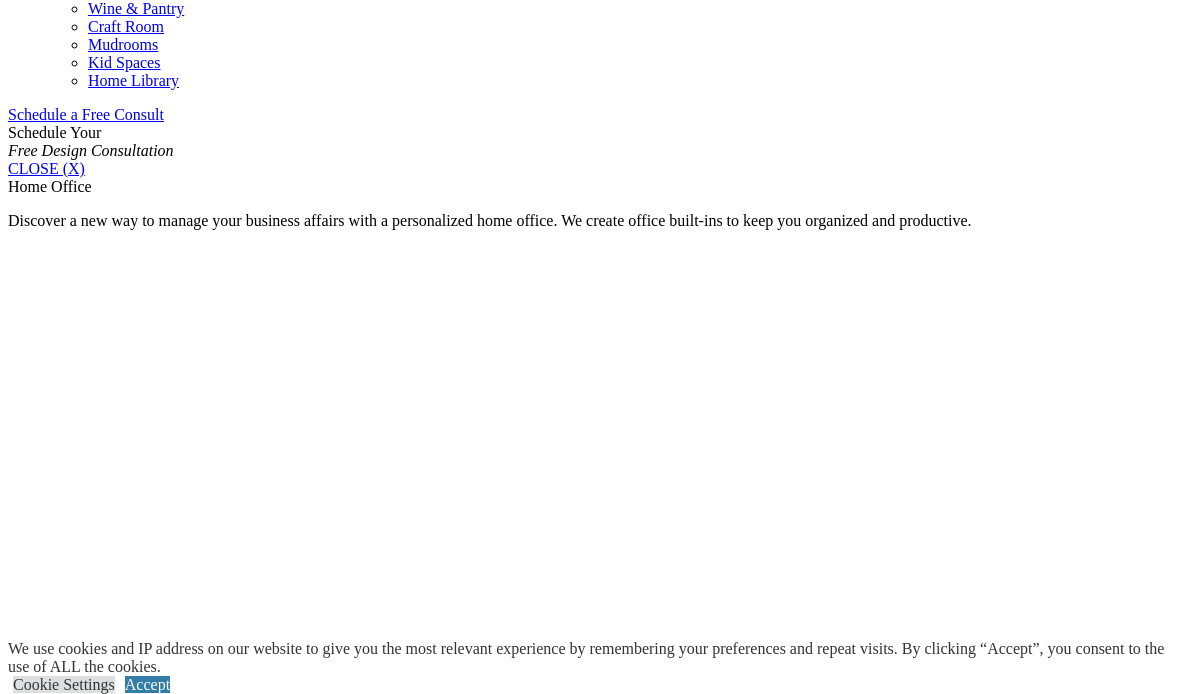 click on "Multiple Work Stations" at bounding box center (123, 1695) 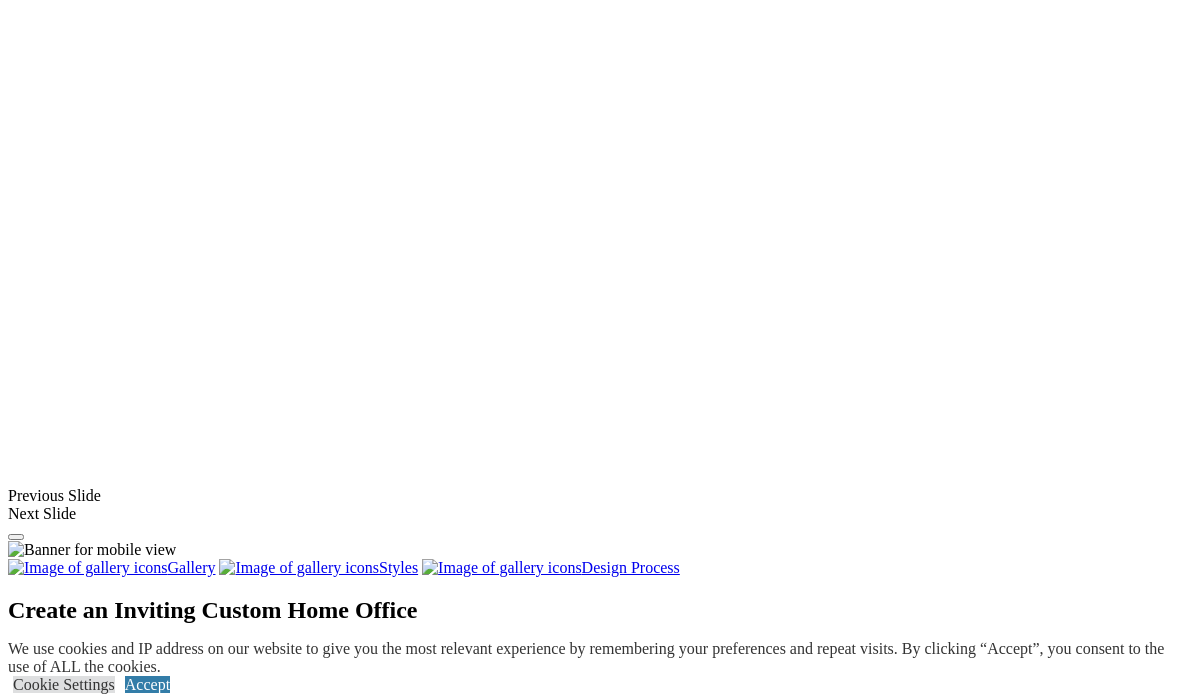 scroll, scrollTop: 1463, scrollLeft: 0, axis: vertical 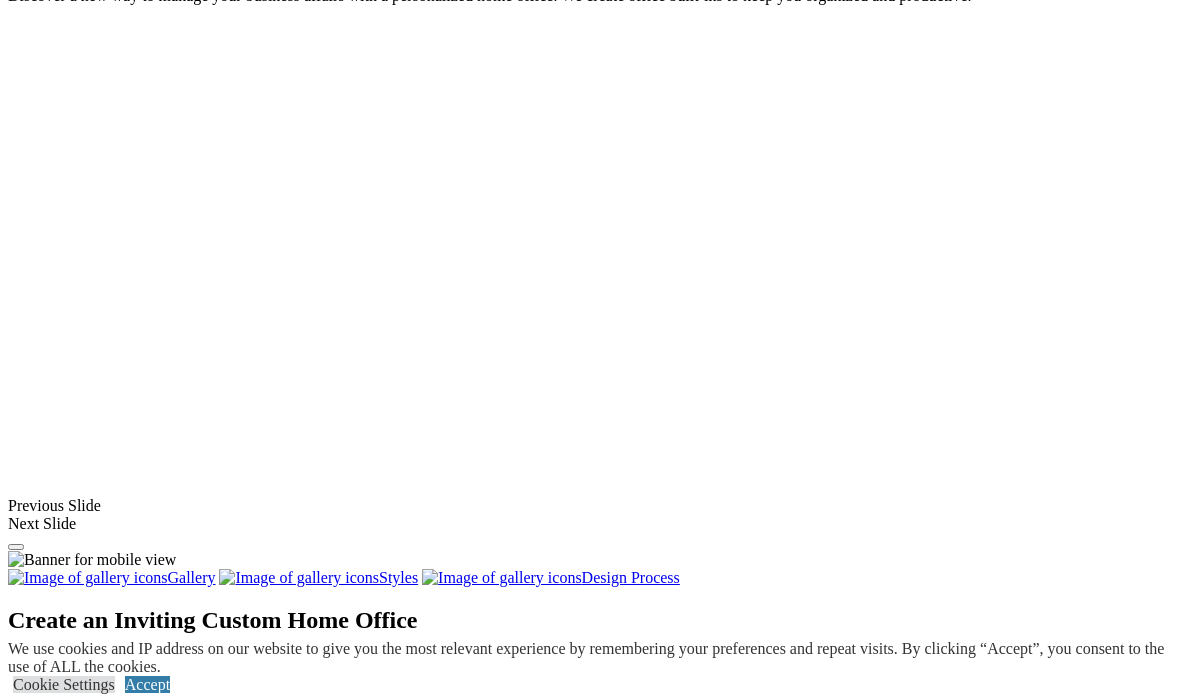 click on "Multiple Work Stations" at bounding box center [123, 1470] 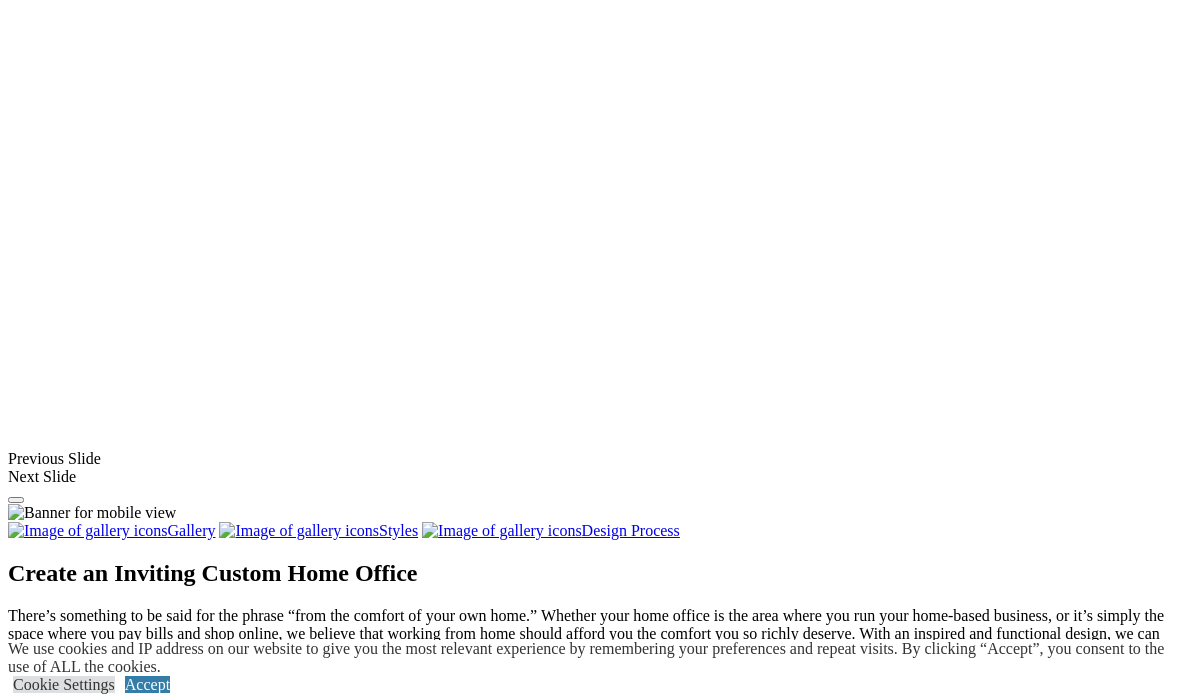 click on "Load More" at bounding box center [44, 1631] 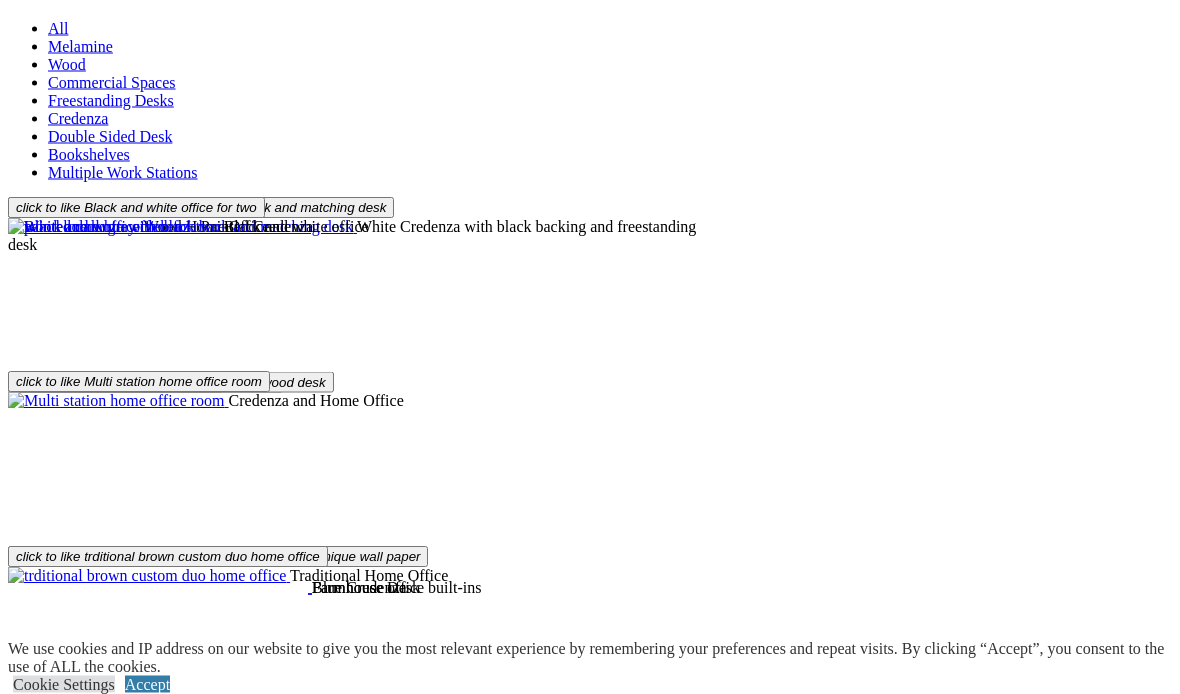 scroll, scrollTop: 2765, scrollLeft: 0, axis: vertical 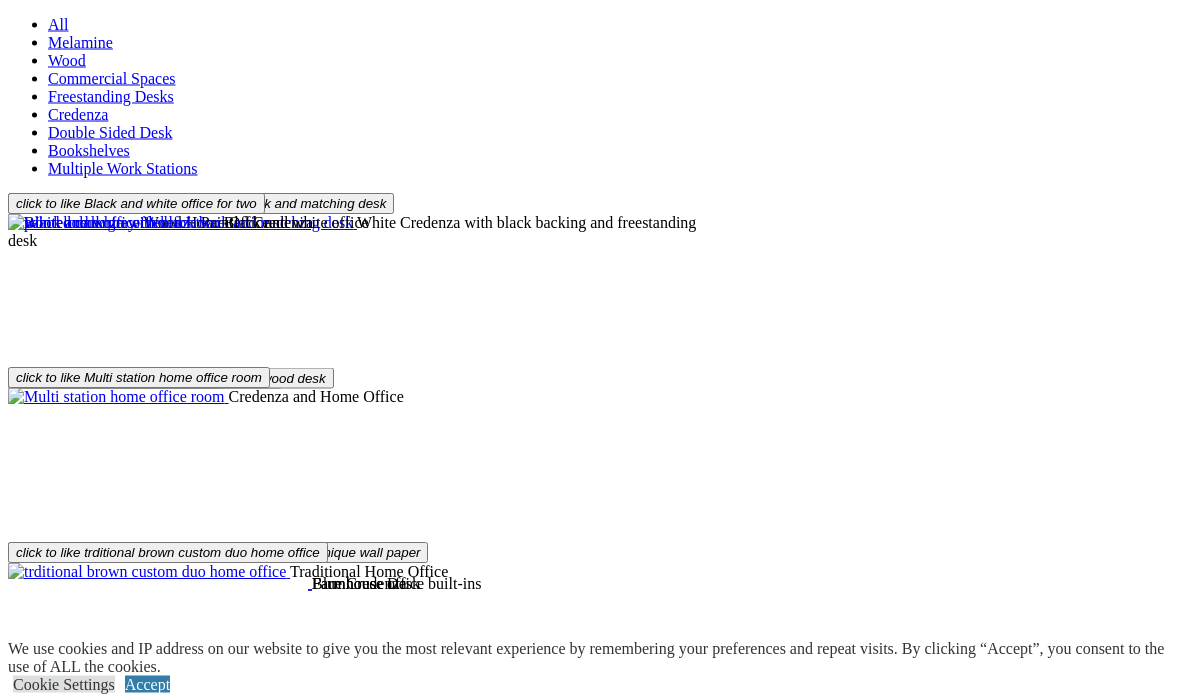 click at bounding box center [121, 1271] 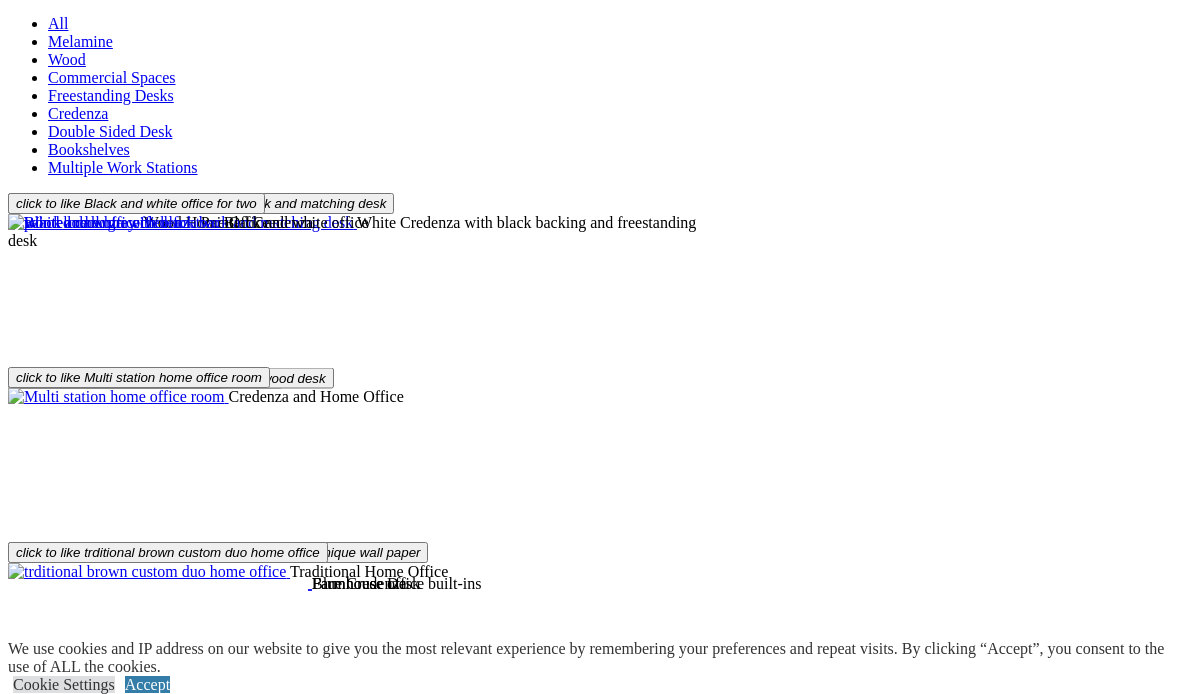 click at bounding box center [8, 35719] 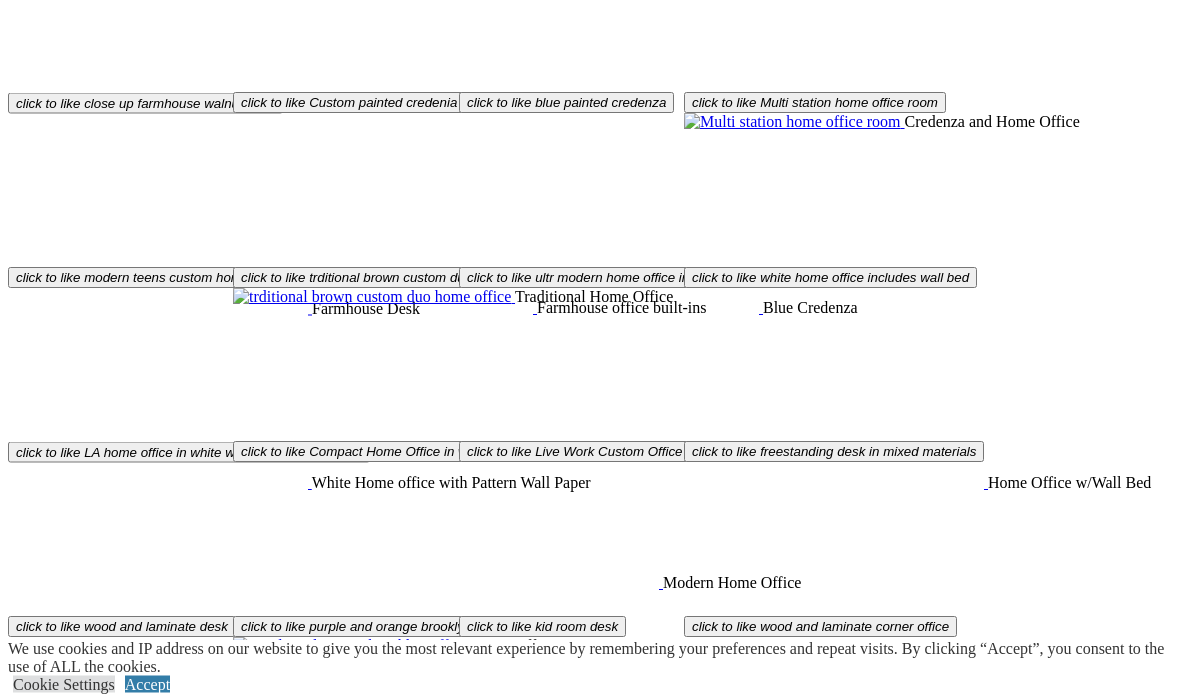 scroll, scrollTop: 3041, scrollLeft: 0, axis: vertical 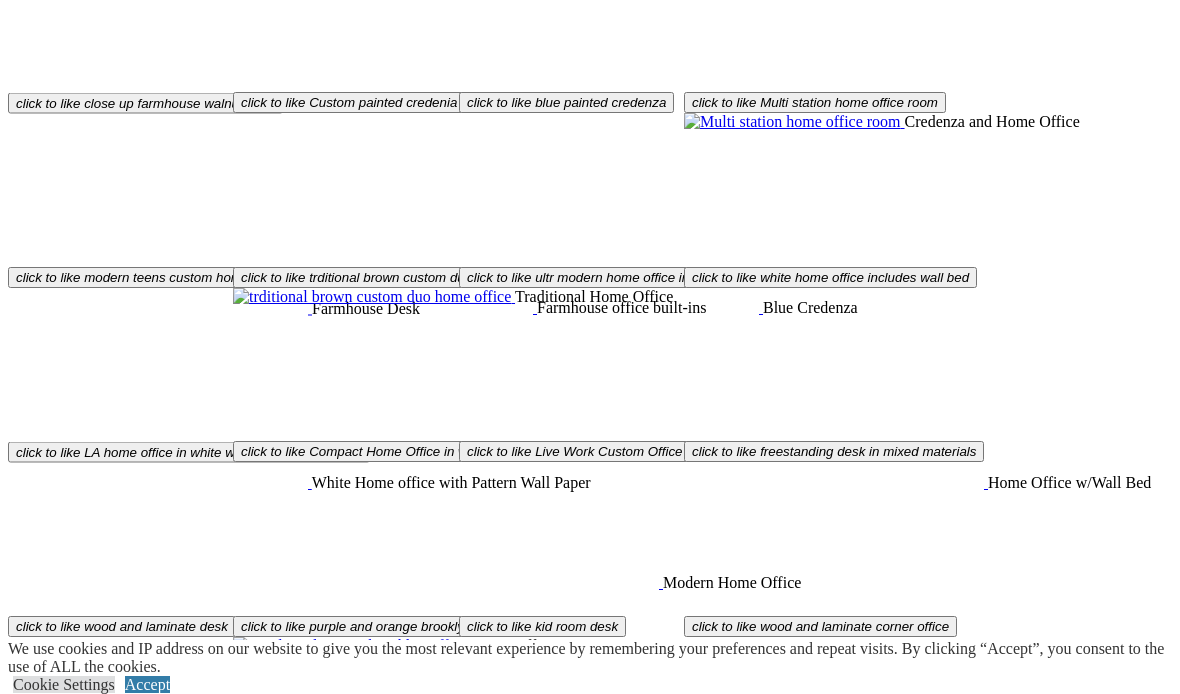 click on "Load More" at bounding box center [44, 1671] 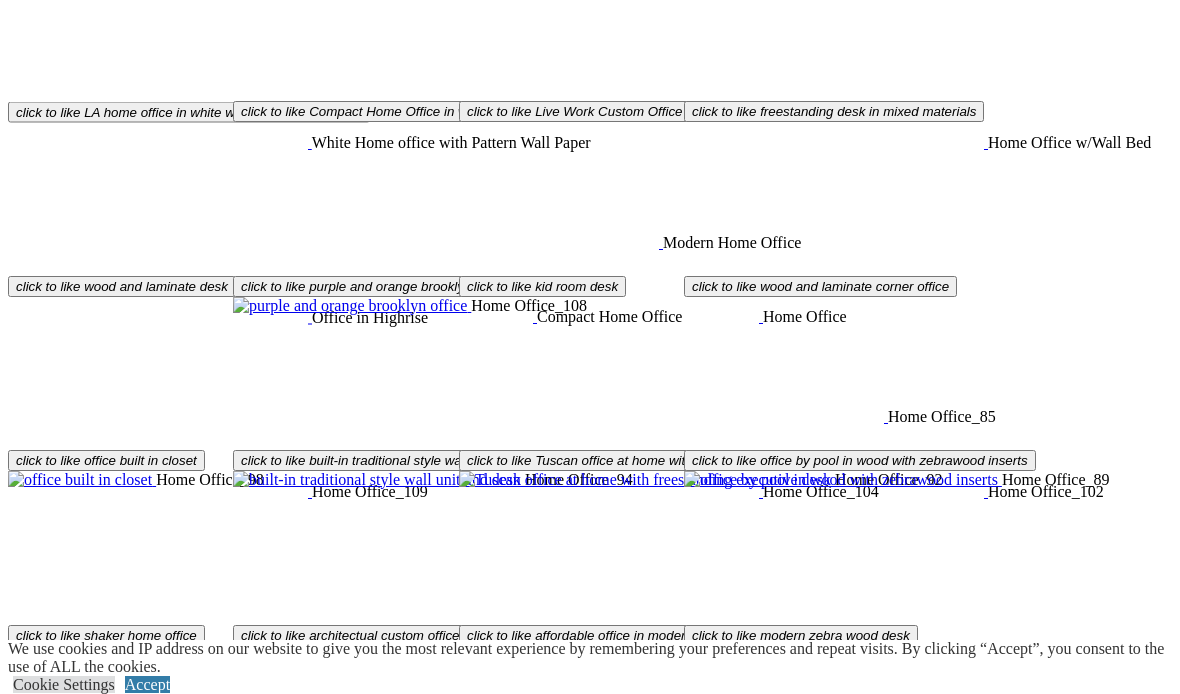 scroll, scrollTop: 3411, scrollLeft: 0, axis: vertical 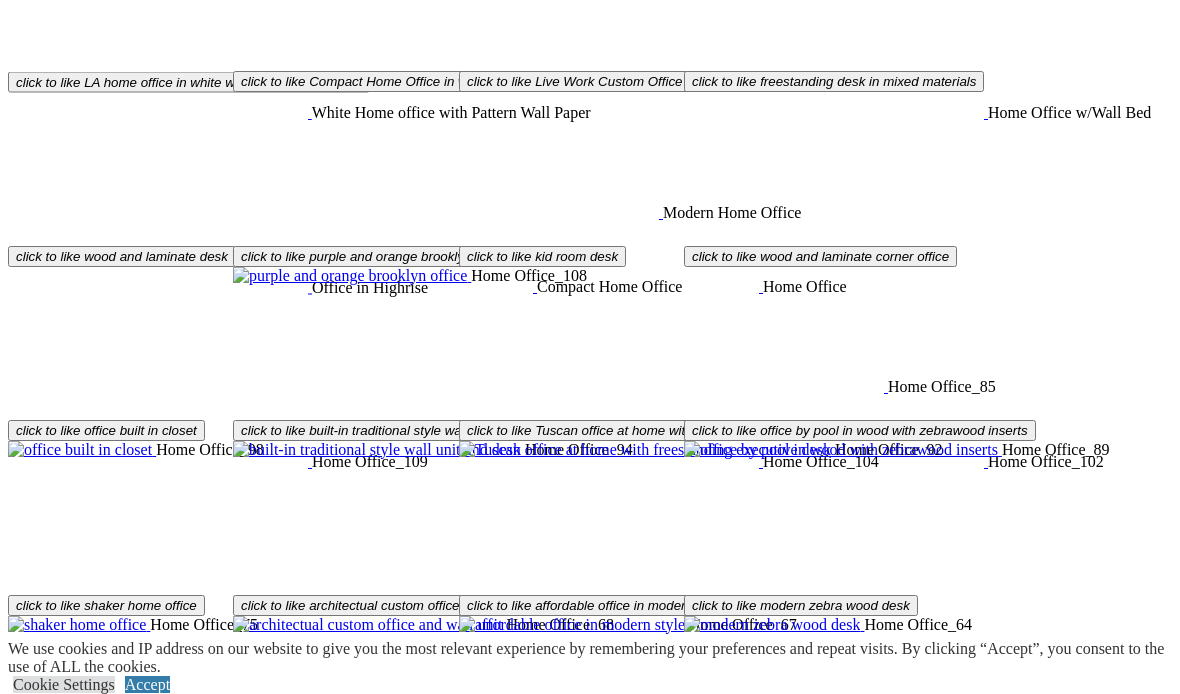 click at bounding box center [194, 1497] 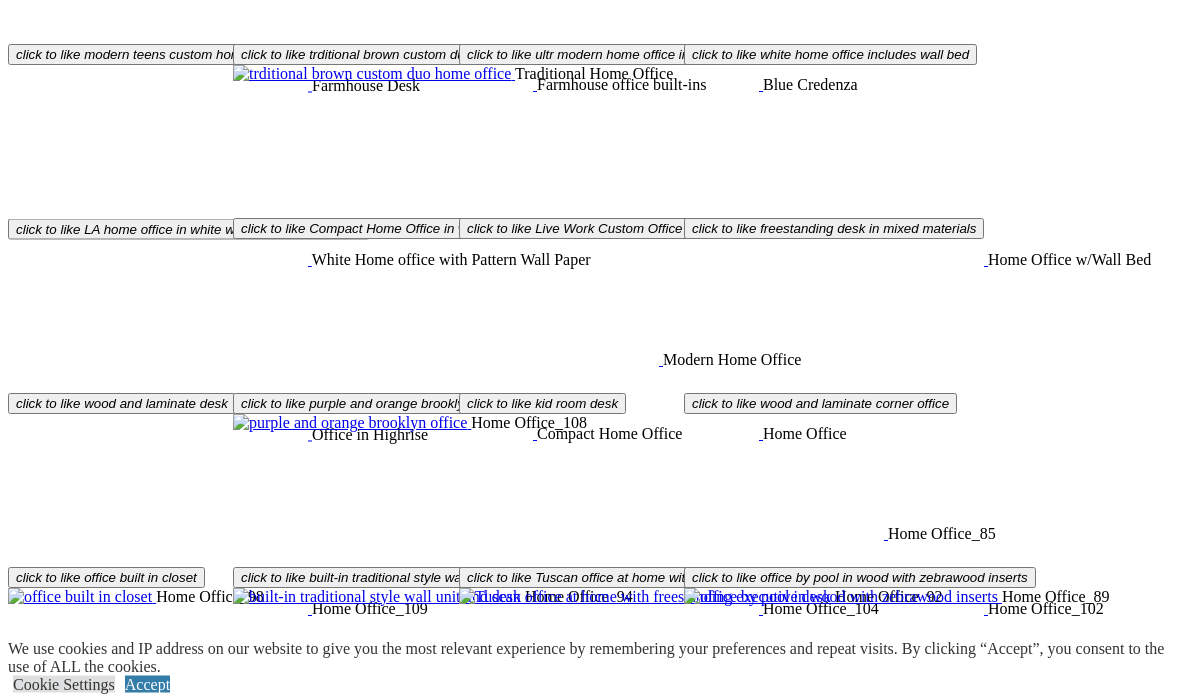 scroll, scrollTop: 3264, scrollLeft: 0, axis: vertical 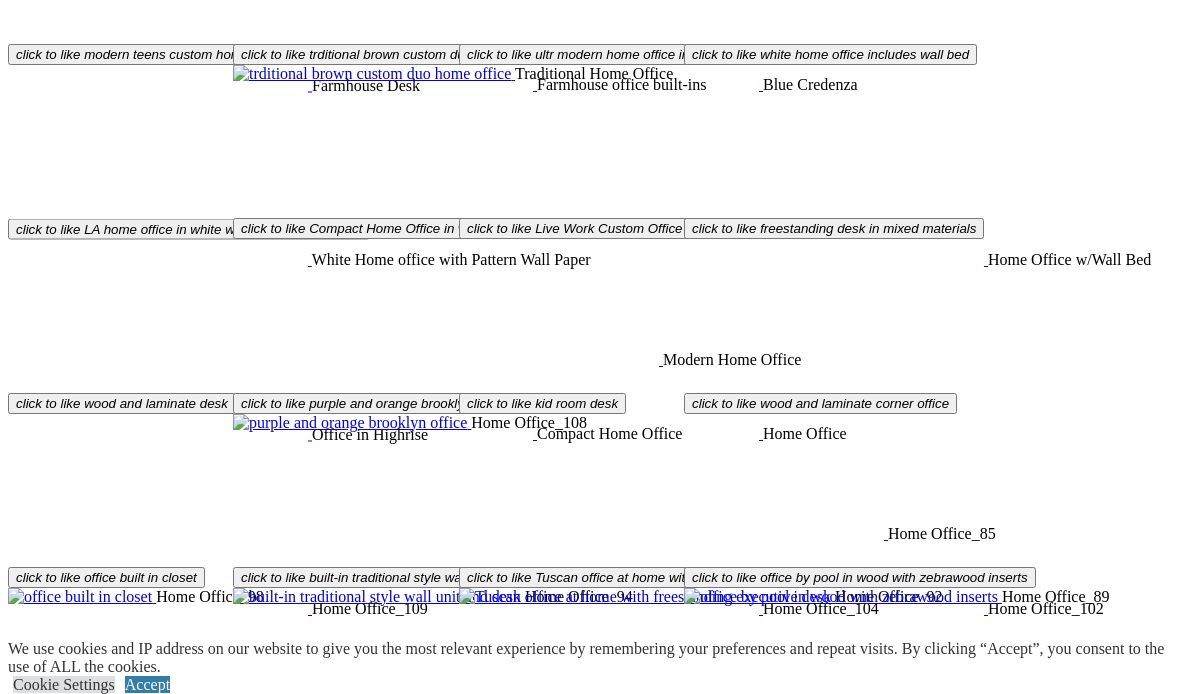 click at bounding box center (194, 1644) 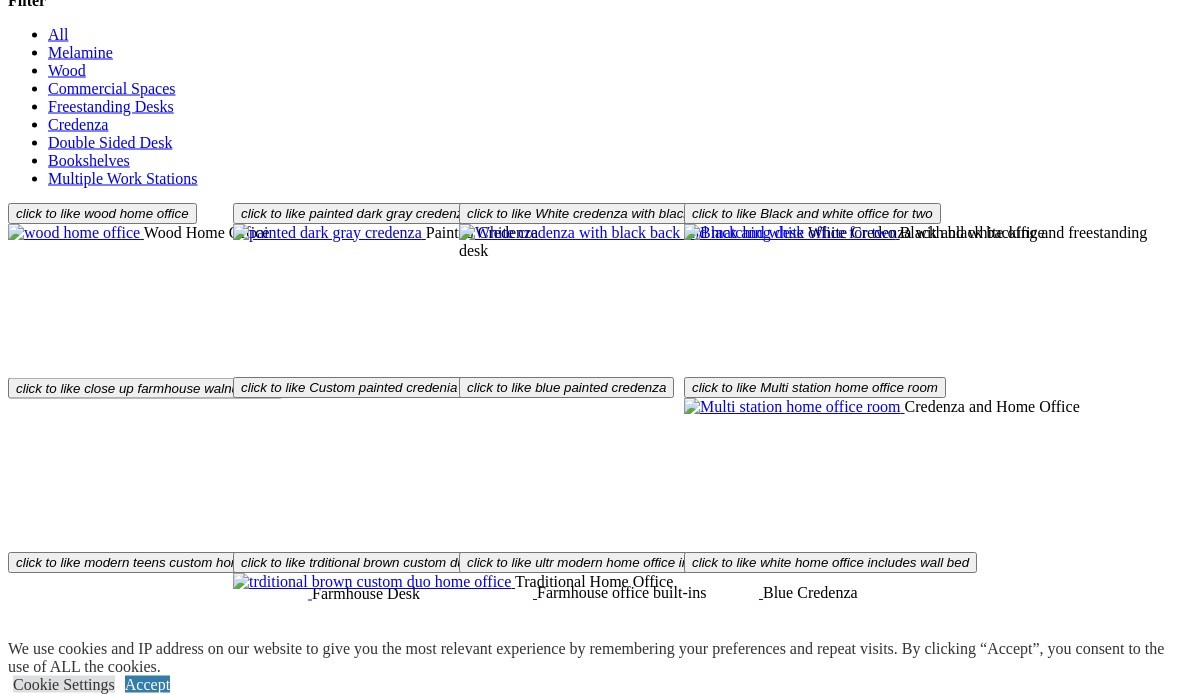 scroll, scrollTop: 2756, scrollLeft: 0, axis: vertical 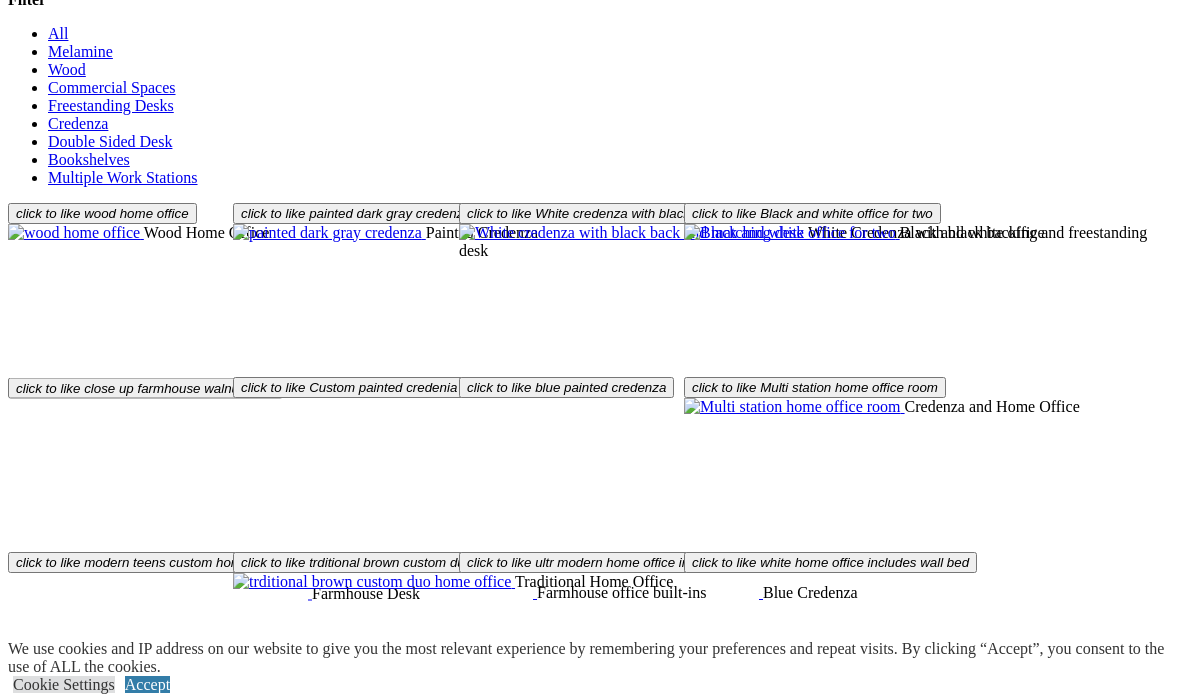 click on "click to like wood home office
Wood Home Office
click to like painted dark gray credenza
Painted Credenza
click to like White credenza with black back and matching desk
White Credenza with black backing and freestanding desk
click to like Black and white office for two
Black and white office
click to like close up farmhouse walnut desk
Farmhouse Desk
click to like Custom painted credenia and wood desk
Farmhouse office built-ins
click to like blue painted credenza
Blue Credenza
click to like Multi station home office room
Credenza and Home Office
click to like modern teens custom home offcie with unique wall paper
White Home office with Pattern Wall Paper
click to like trditional brown custom duo home office
Traditional Home Office
click to like ultr modern home office in painted wood and glass" at bounding box center (590, 1259) 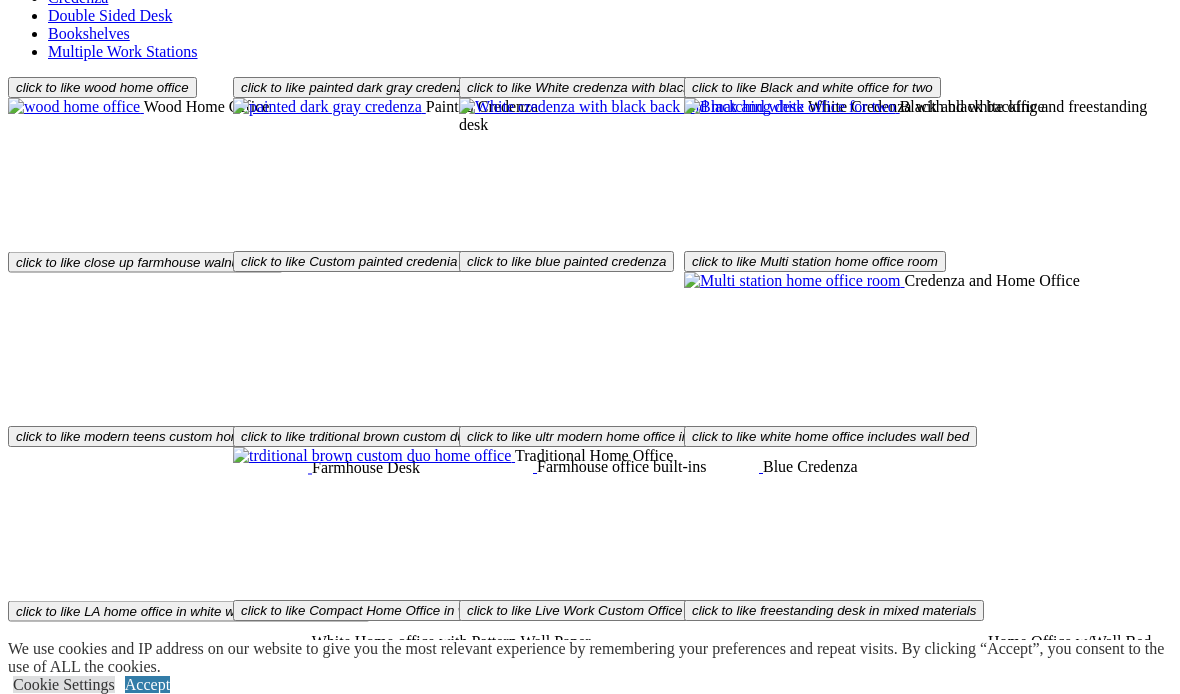 scroll, scrollTop: 2823, scrollLeft: 0, axis: vertical 